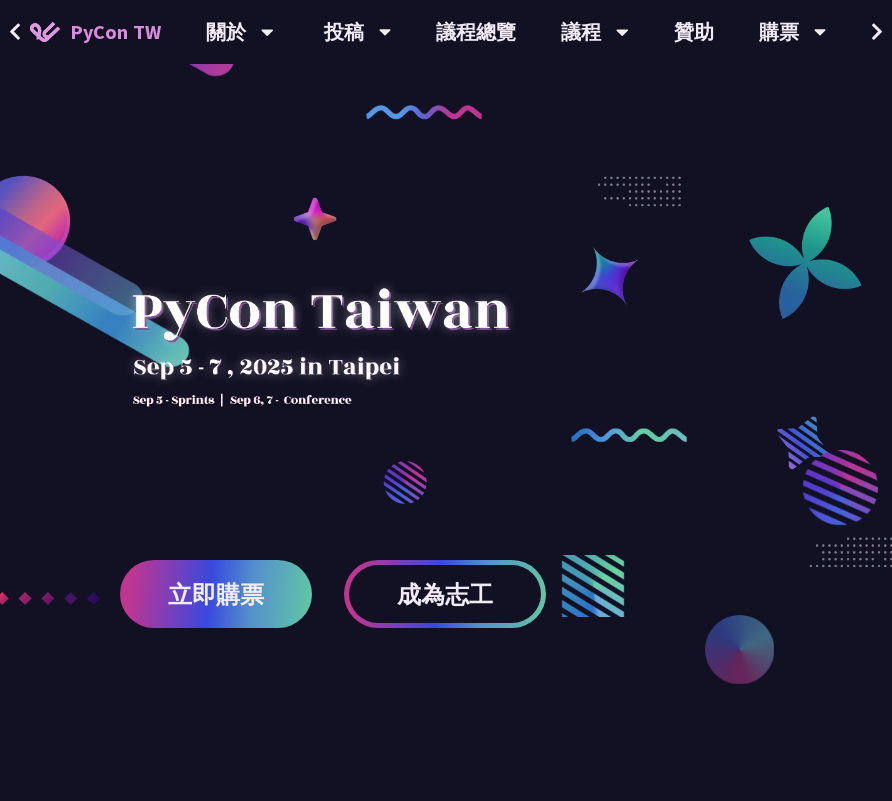 scroll, scrollTop: 0, scrollLeft: 0, axis: both 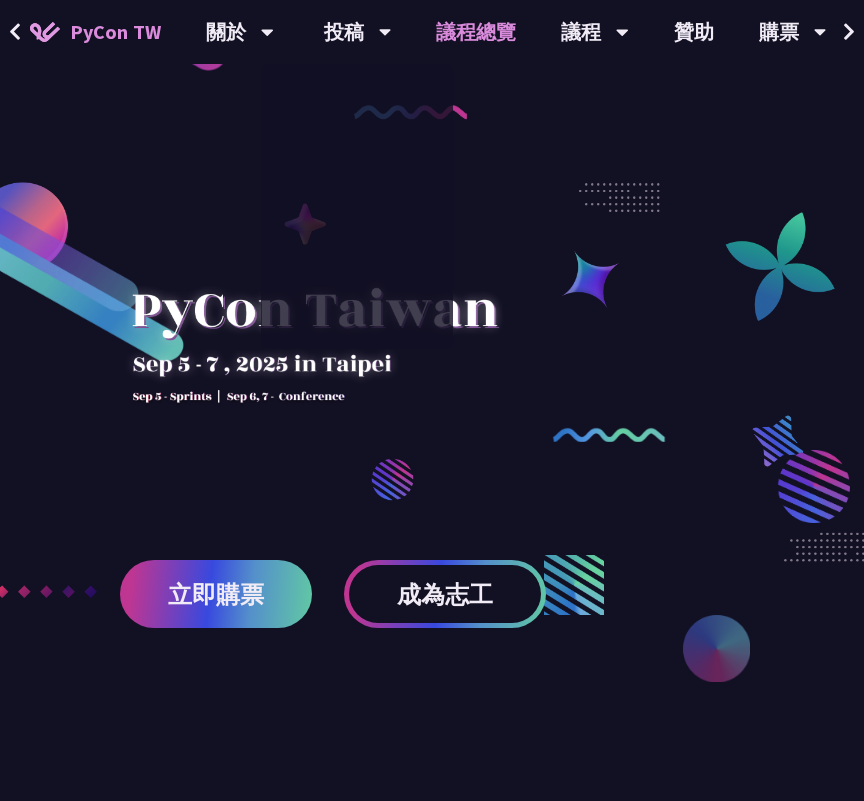 click on "議程總覽" at bounding box center (476, 32) 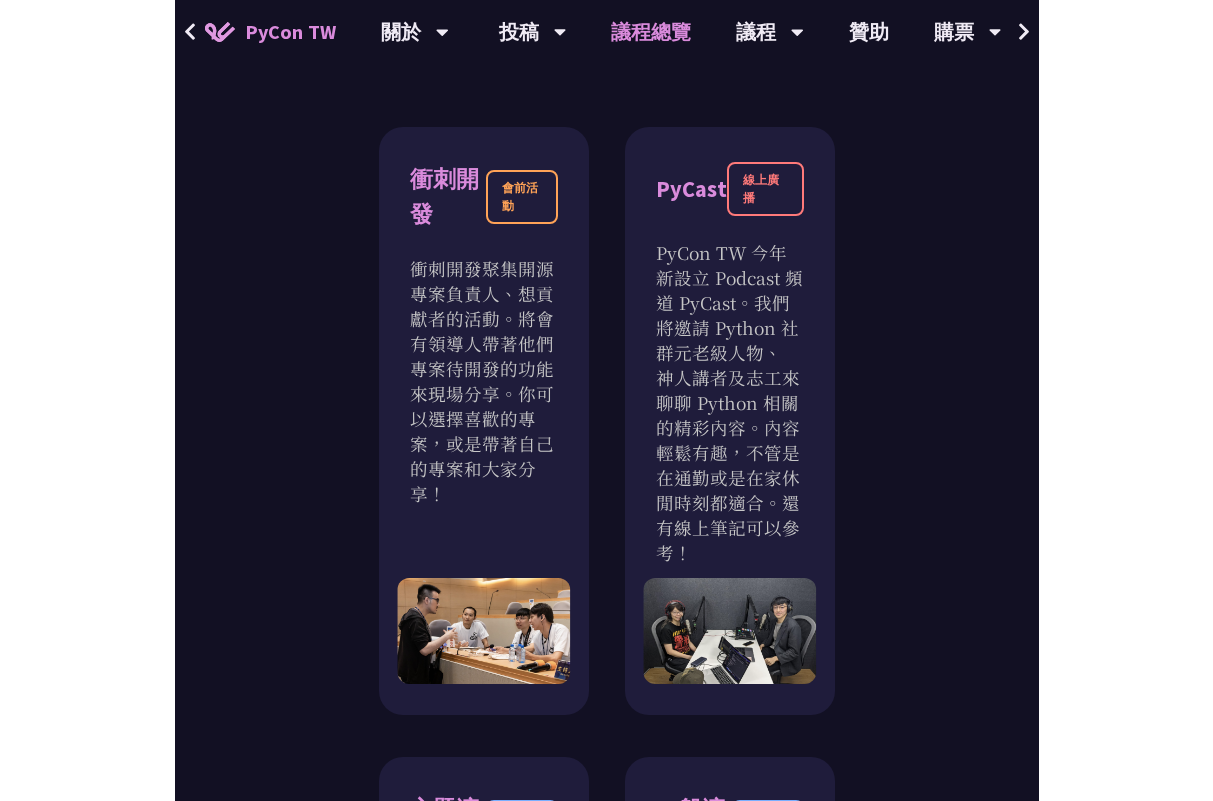 scroll, scrollTop: 677, scrollLeft: 0, axis: vertical 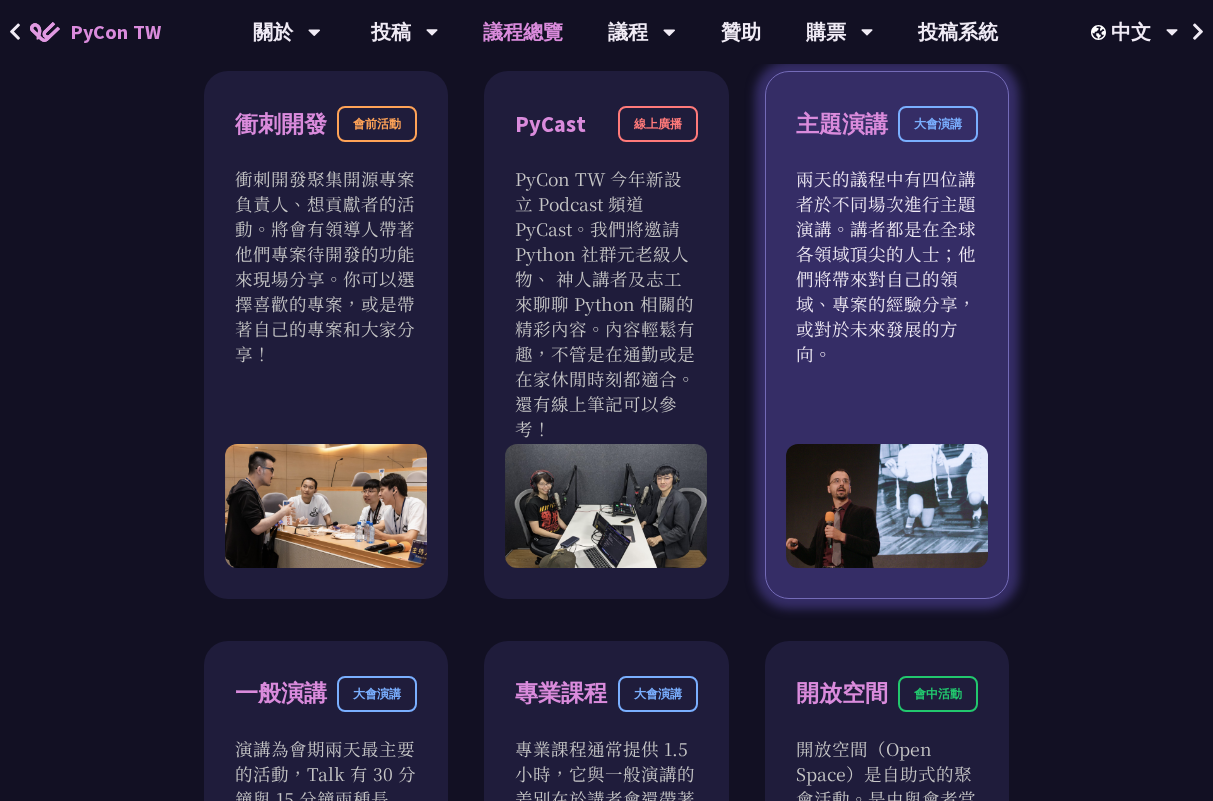 click on "兩天的議程中有四位講者於不同場次進行主題演講。講者都是在全球各領域頂尖的人士；他們將帶來對自己的領域、專案的經驗分享，或對於未來發展的方向。" at bounding box center (887, 266) 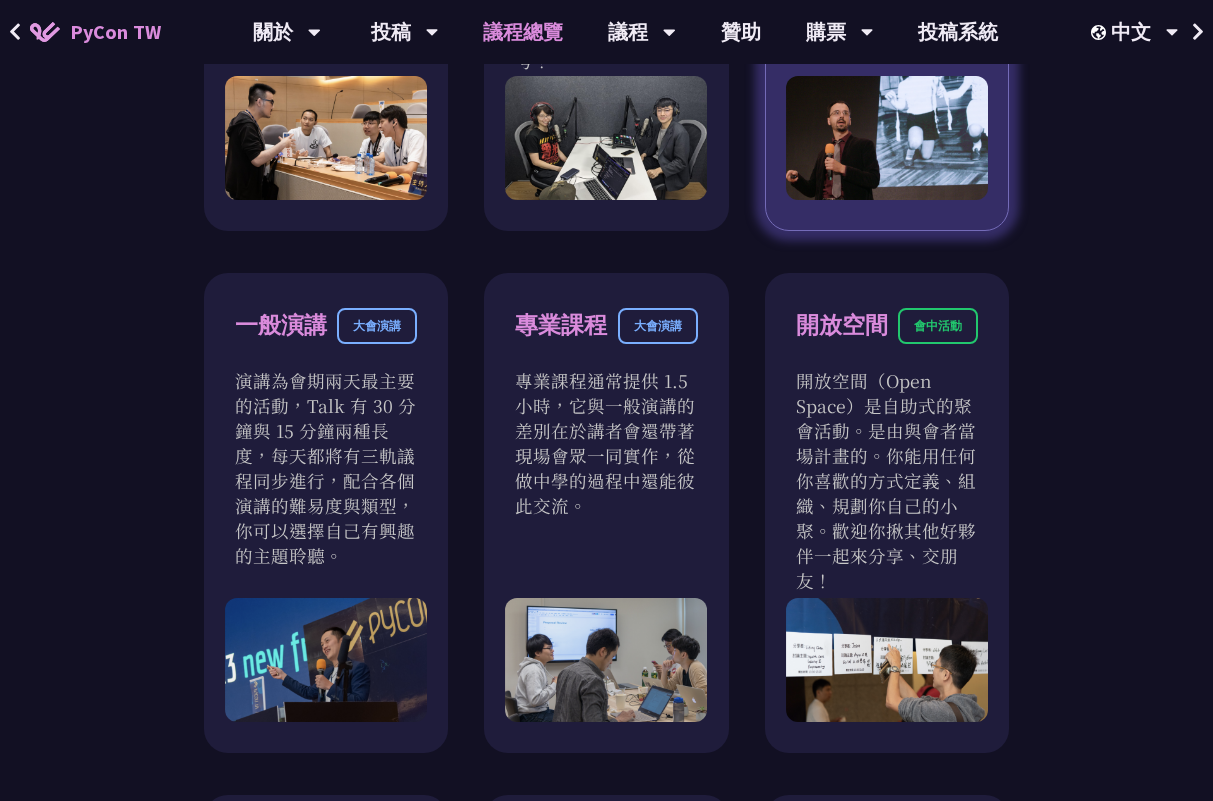 scroll, scrollTop: 1164, scrollLeft: 0, axis: vertical 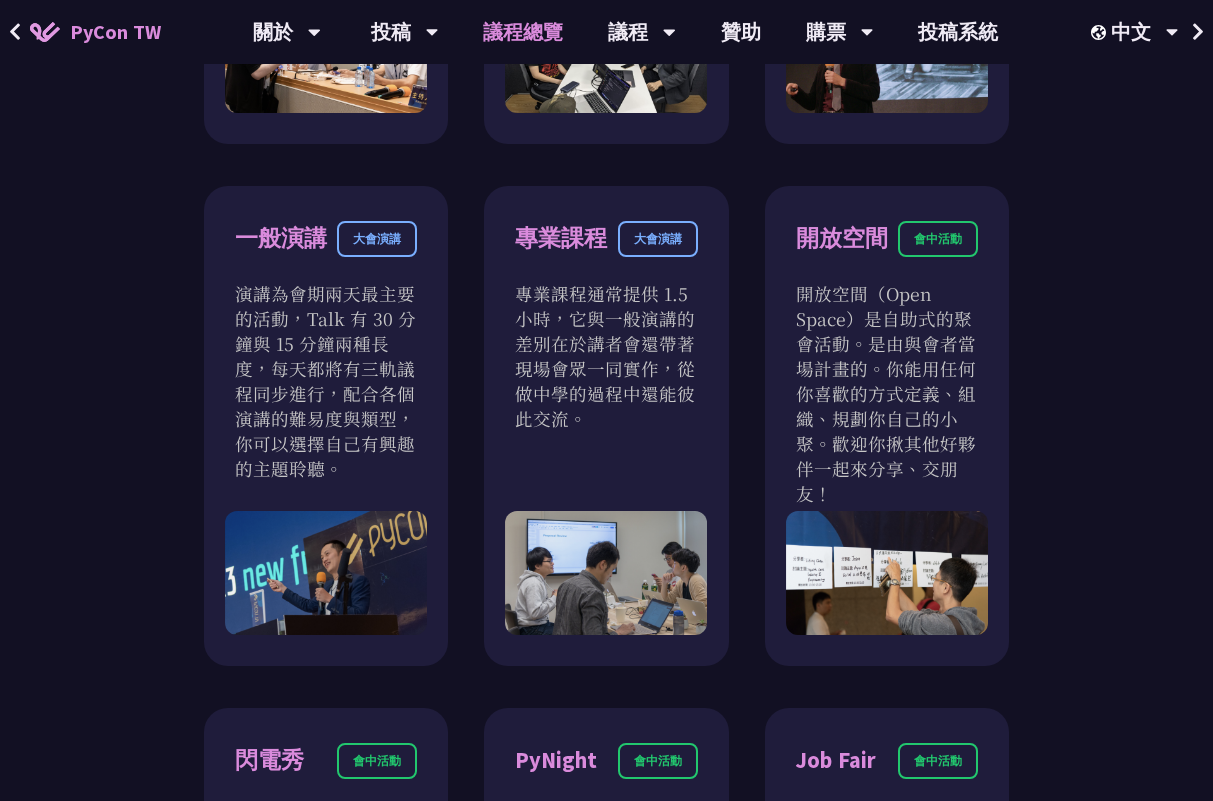 click on "衝刺開發   會前活動
衝刺開發聚集開源專案負責人、想貢獻者的活動。將會有領導人帶著他們專案待開發的功能來現場分享。你可以選擇喜歡的專案，或是帶著自己的專案和大家分享！
PyCast   線上廣播
PyCon TW 今年新設立 Podcast 頻道 PyCast。我們將邀請 Python 社群元老級人物、 神人講者及志工來聊聊 Python 相關的精彩內容。內容輕鬆有趣，不管是在通勤或是在家休閒時刻都適合。還有線上筆記可以參考！
主題演講   大會演講
兩天的議程中有四位講者於不同場次進行主題演講。講者都是在全球各領域頂尖的人士；他們將帶來對自己的領域、專案的經驗分享，或對於未來發展的方向。
一般演講   大會演講       專業課程   大會演講       開放空間   會中活動       閃電秀   會中活動       PyNight   會中活動       Job Fair   會中活動" at bounding box center [606, 425] 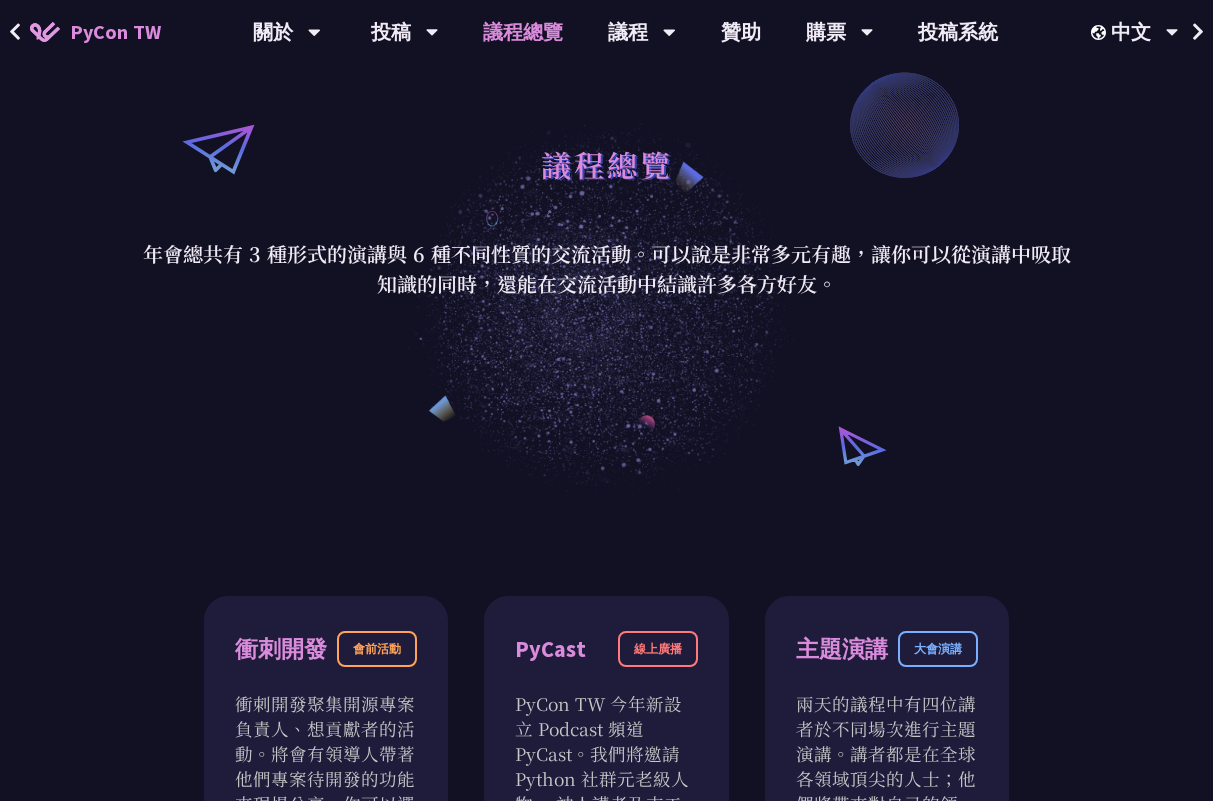 scroll, scrollTop: 0, scrollLeft: 0, axis: both 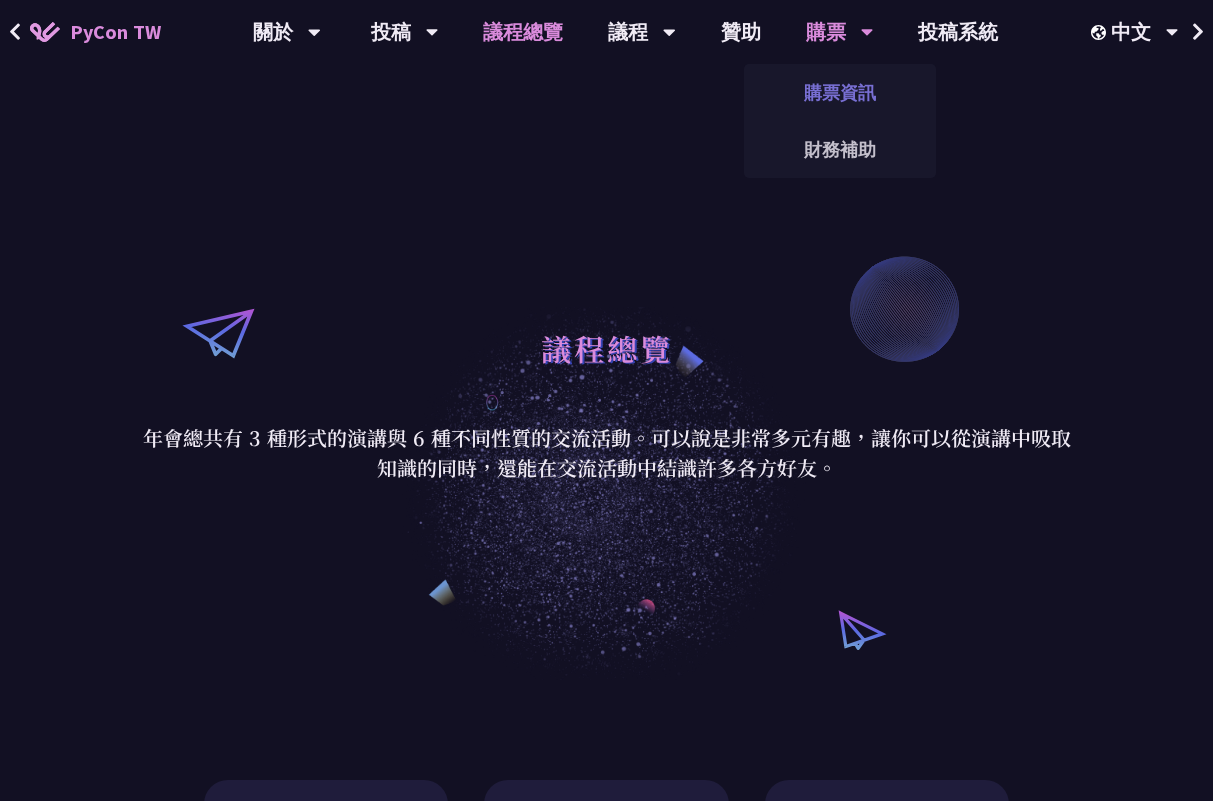 click on "購票資訊" at bounding box center [840, 92] 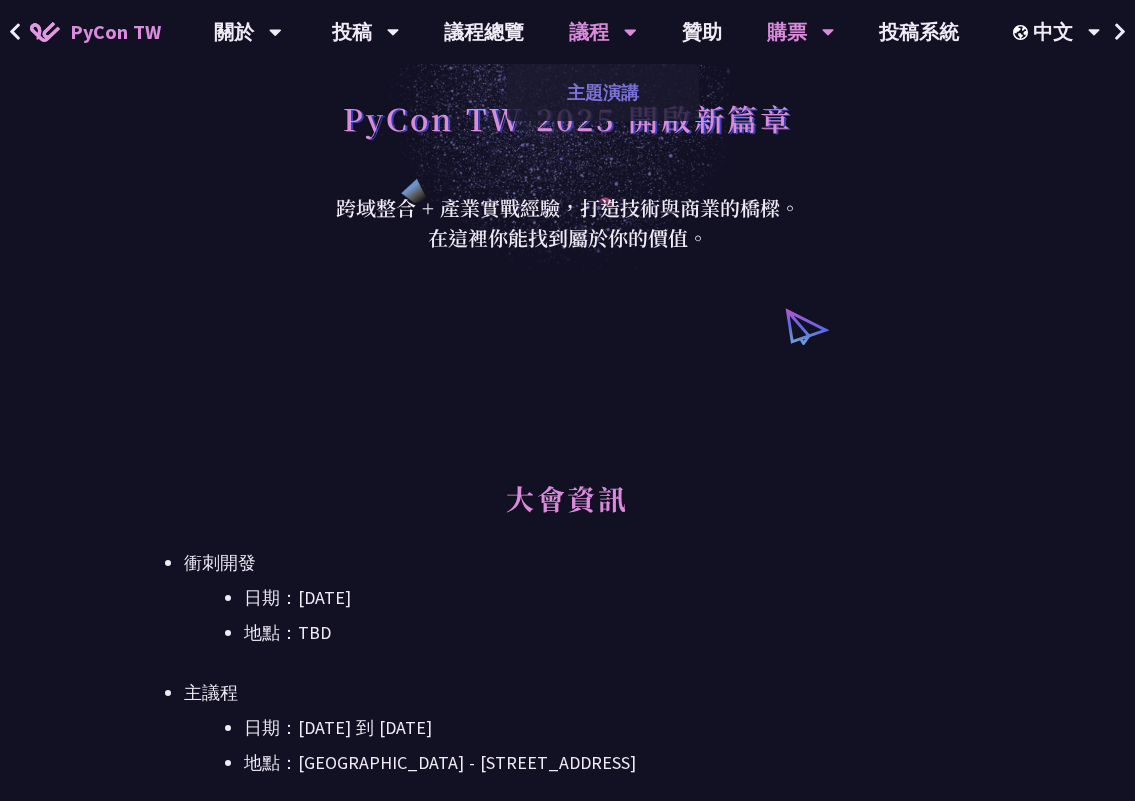 click on "主題演講" at bounding box center [603, 92] 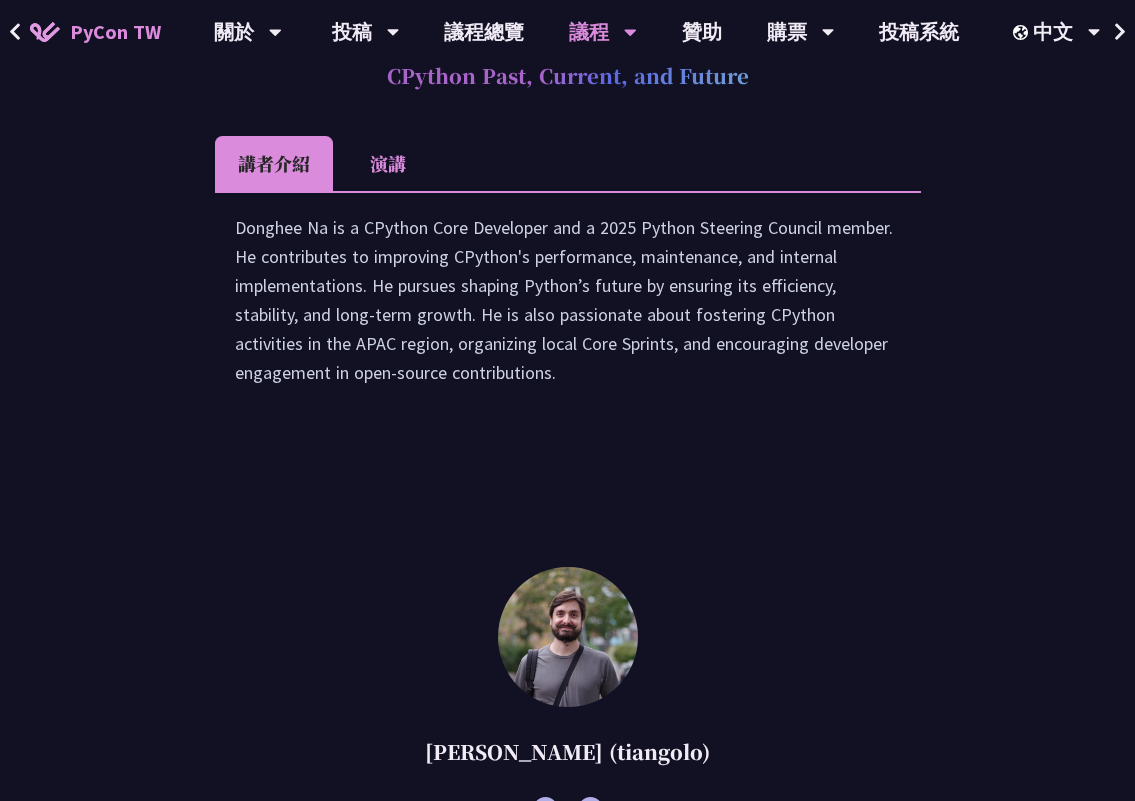 scroll, scrollTop: 2039, scrollLeft: 0, axis: vertical 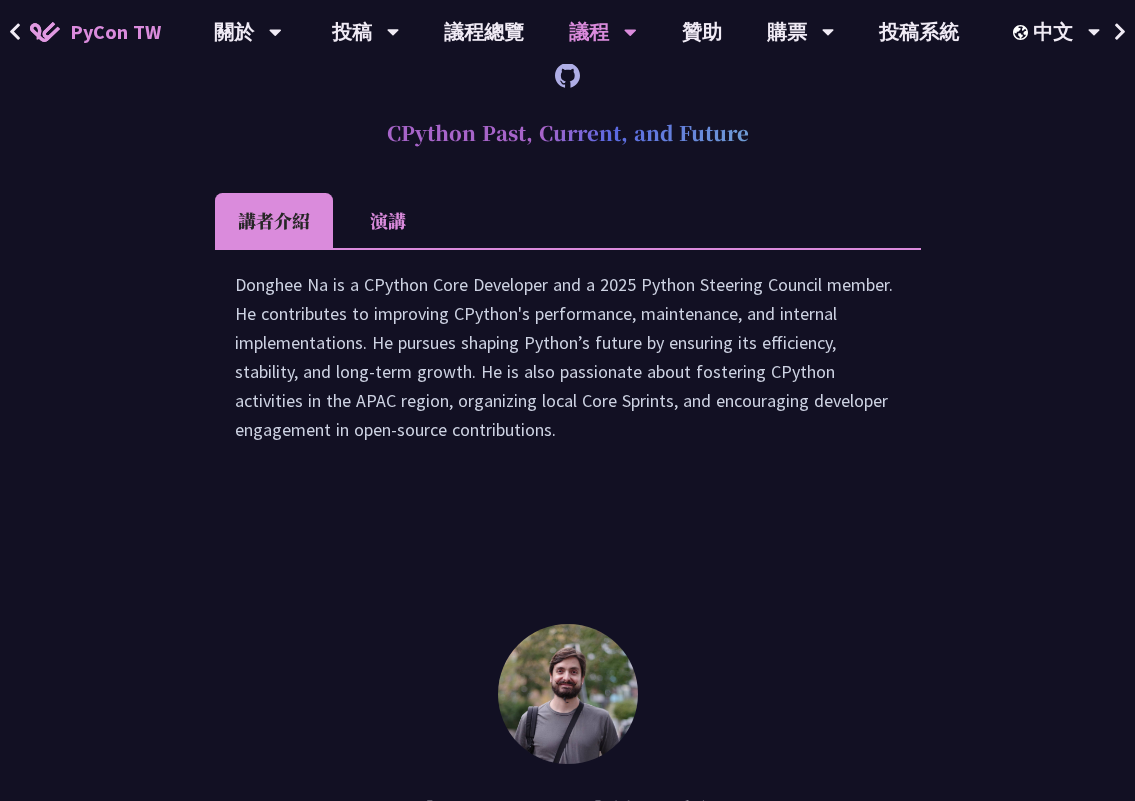 click on "演講" at bounding box center (388, 220) 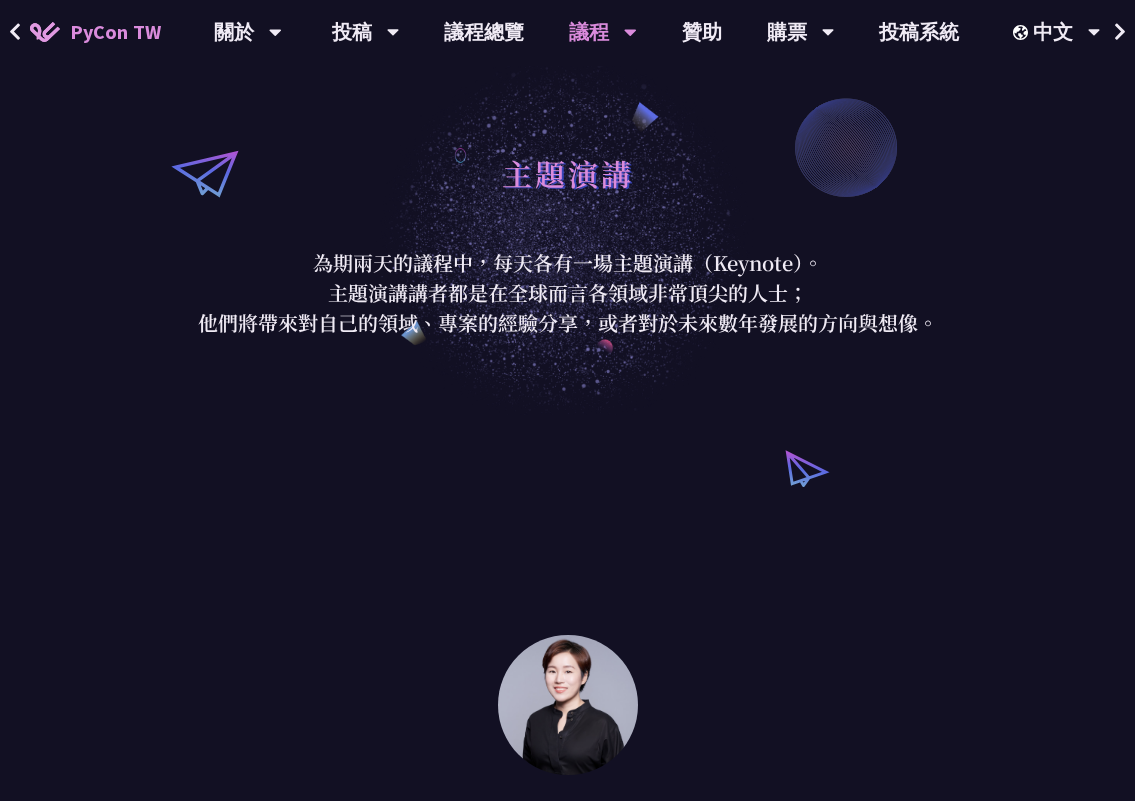 scroll, scrollTop: 0, scrollLeft: 0, axis: both 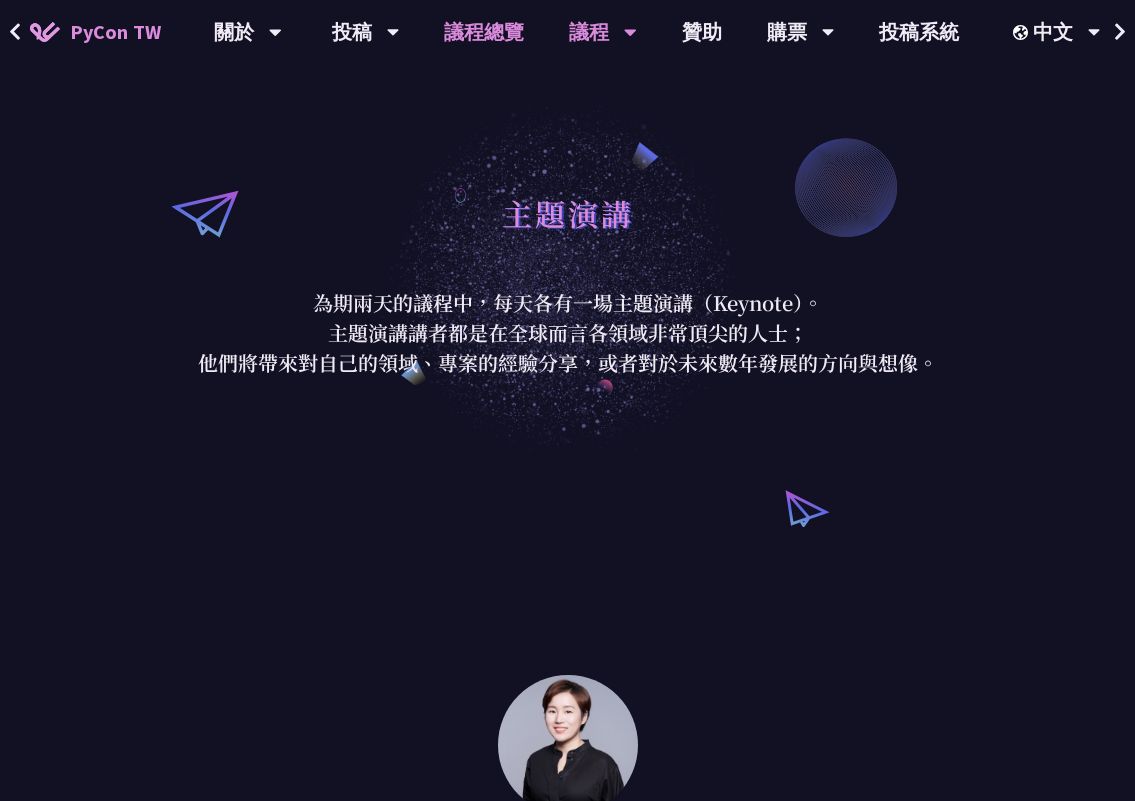 click on "議程總覽" at bounding box center (484, 32) 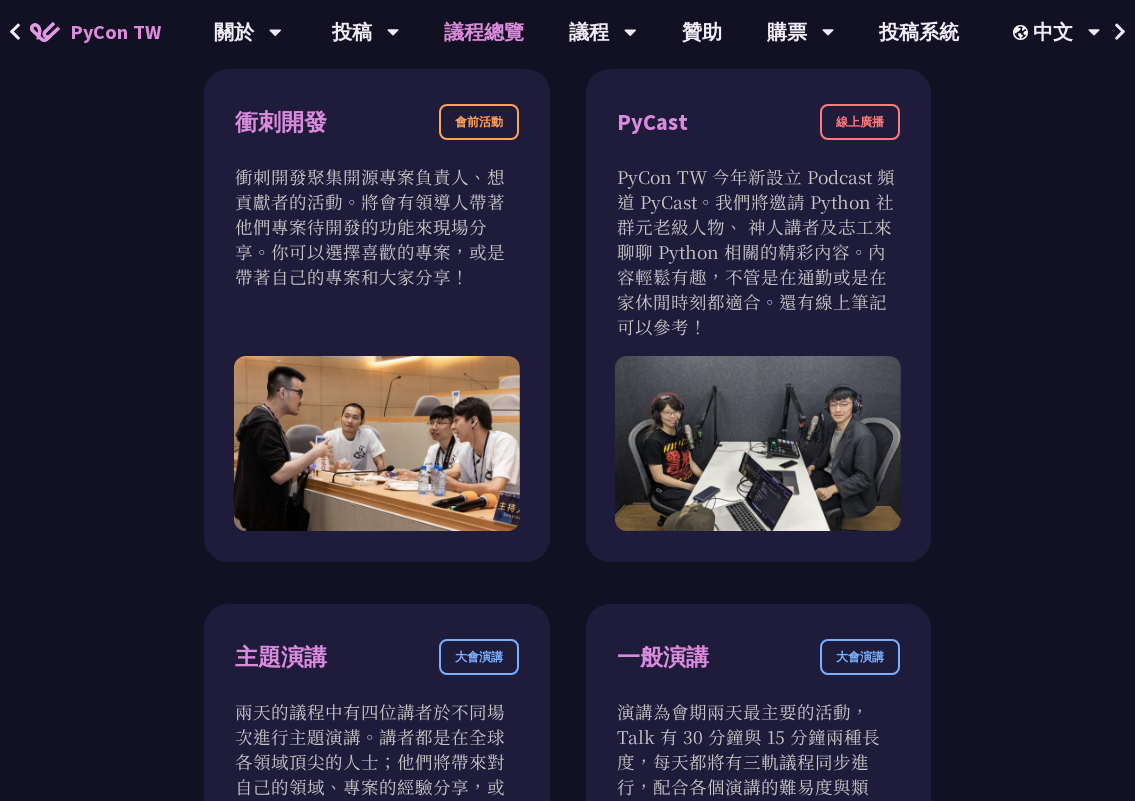 scroll, scrollTop: 700, scrollLeft: 0, axis: vertical 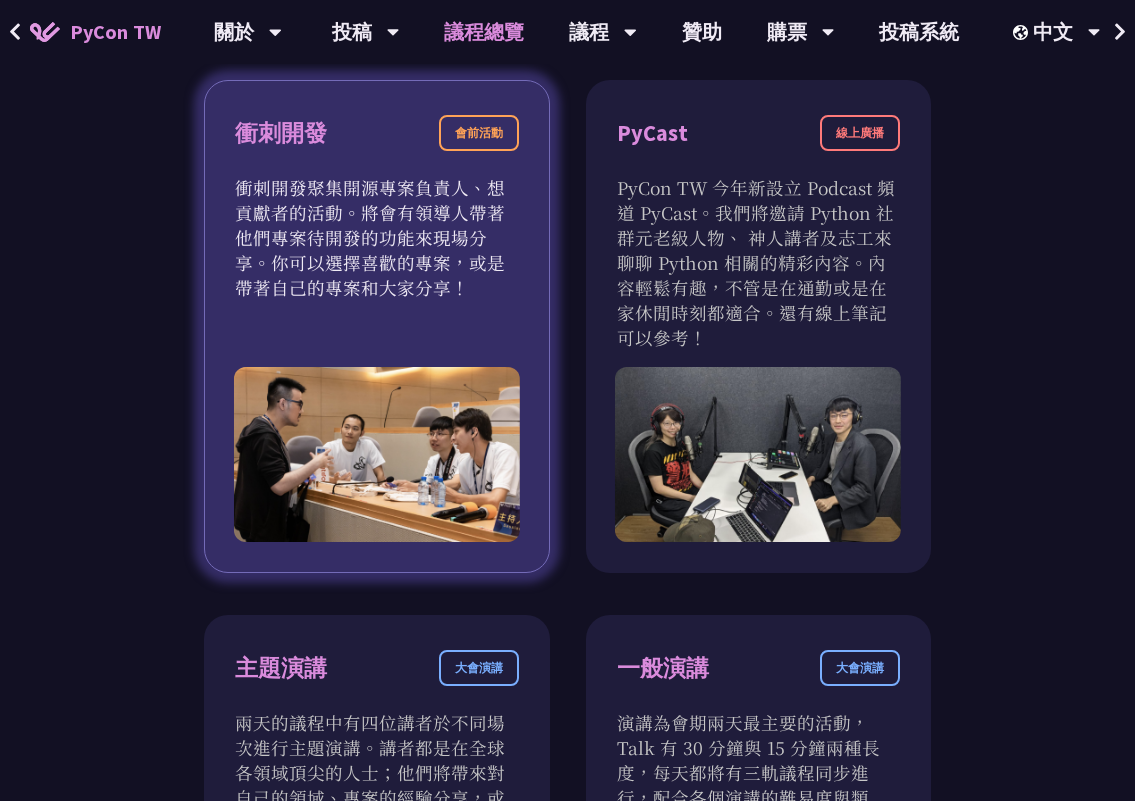 drag, startPoint x: 288, startPoint y: 193, endPoint x: 401, endPoint y: 307, distance: 160.5148 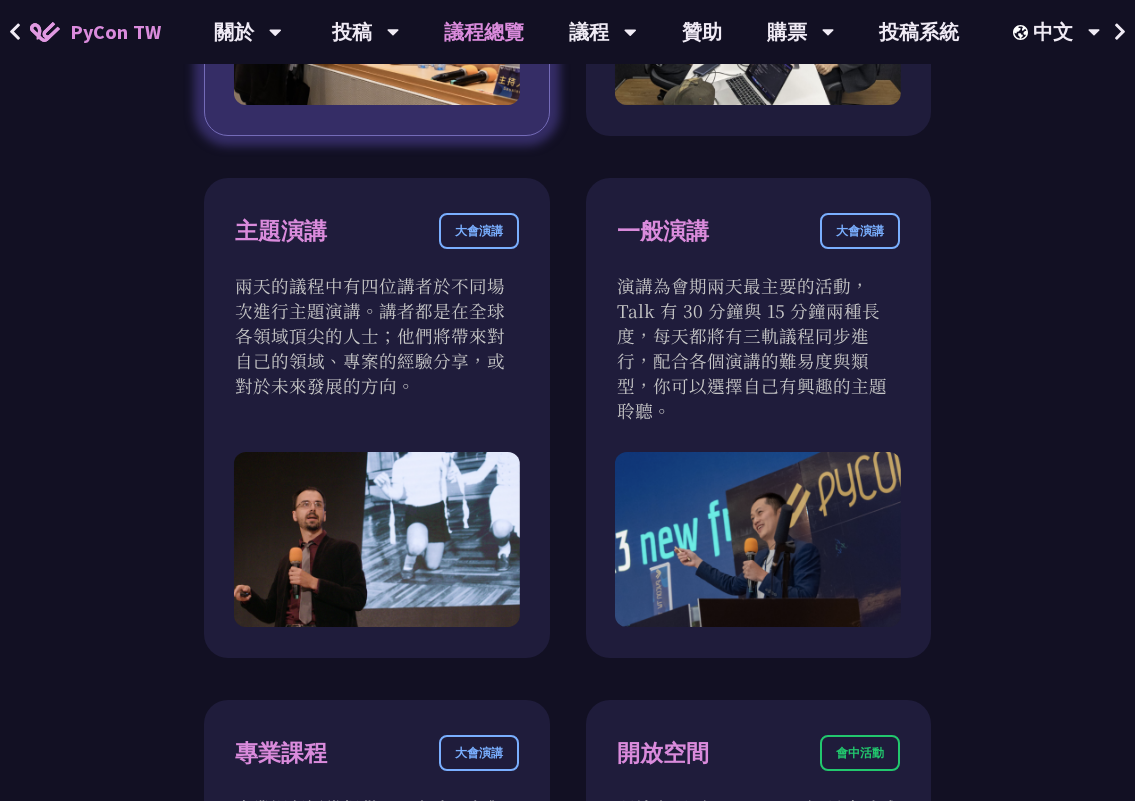 scroll, scrollTop: 1140, scrollLeft: 0, axis: vertical 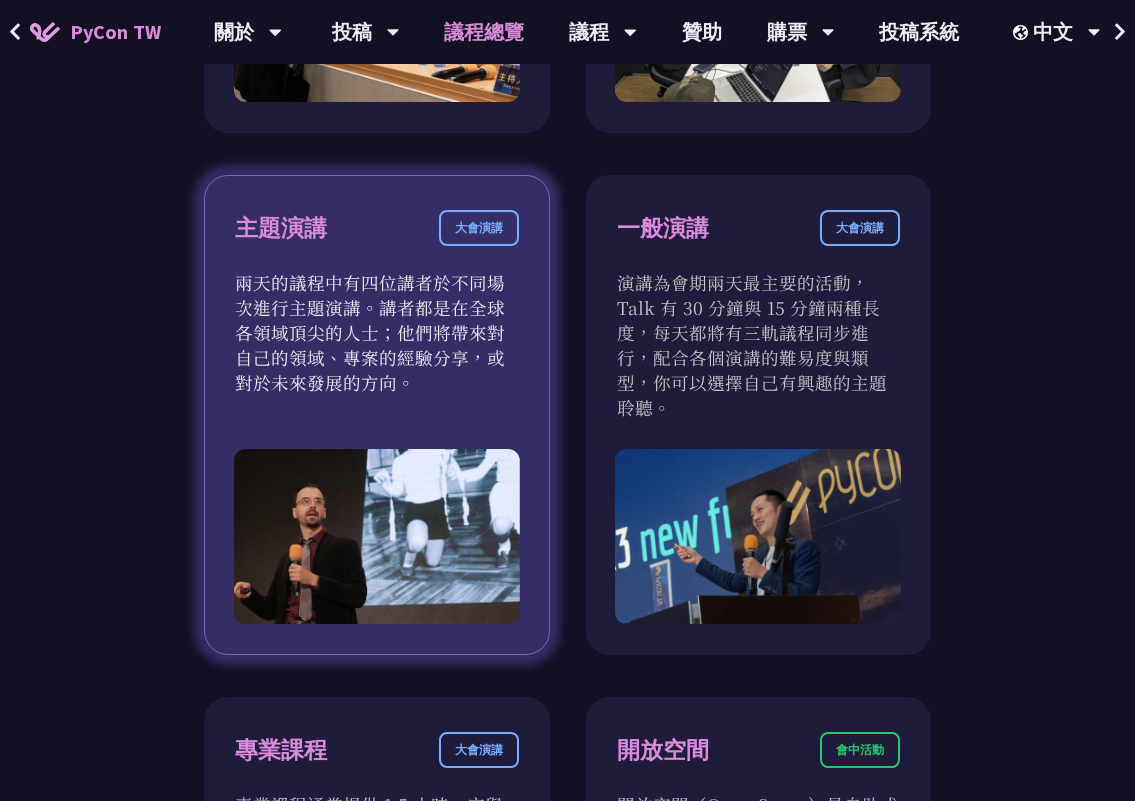 click on "大會演講" at bounding box center (479, 228) 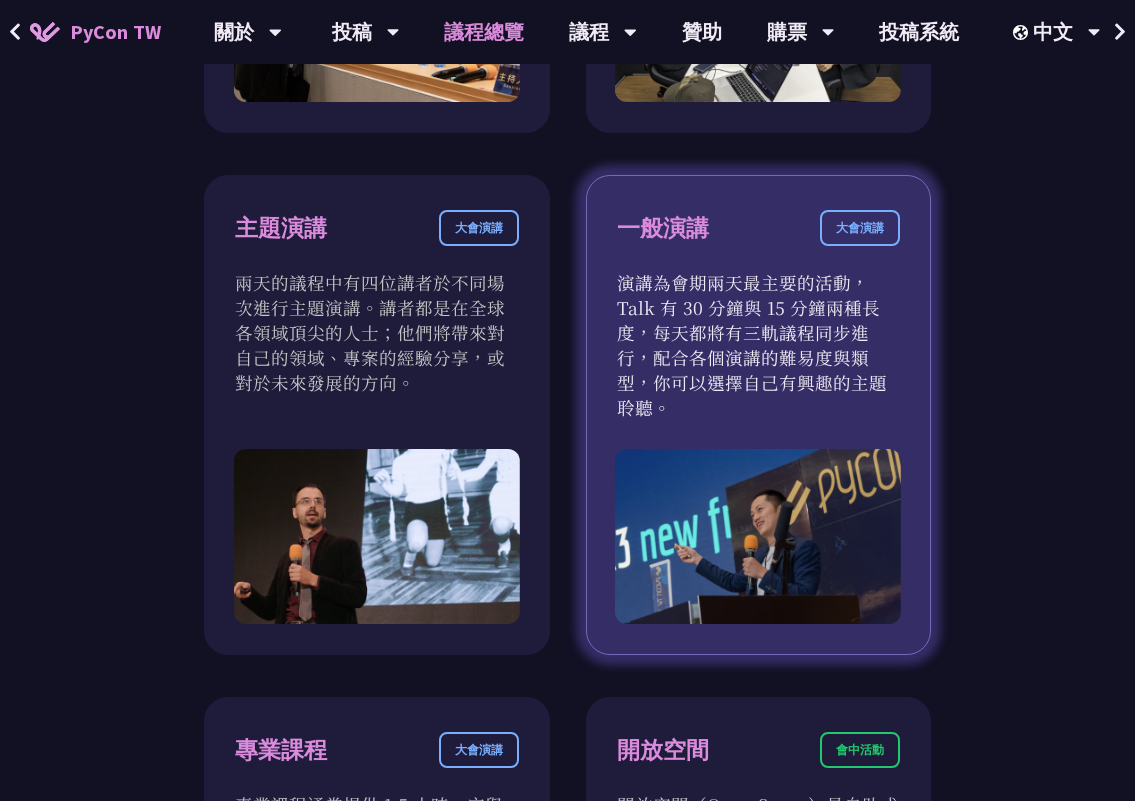 click on "演講為會期兩天最主要的活動，Talk 有 30 分鐘與 15 分鐘兩種長度，每天都將有三軌議程同步進行，配合各個演講的難易度與類型，你可以選擇自己有興趣的主題聆聽。" at bounding box center [759, 345] 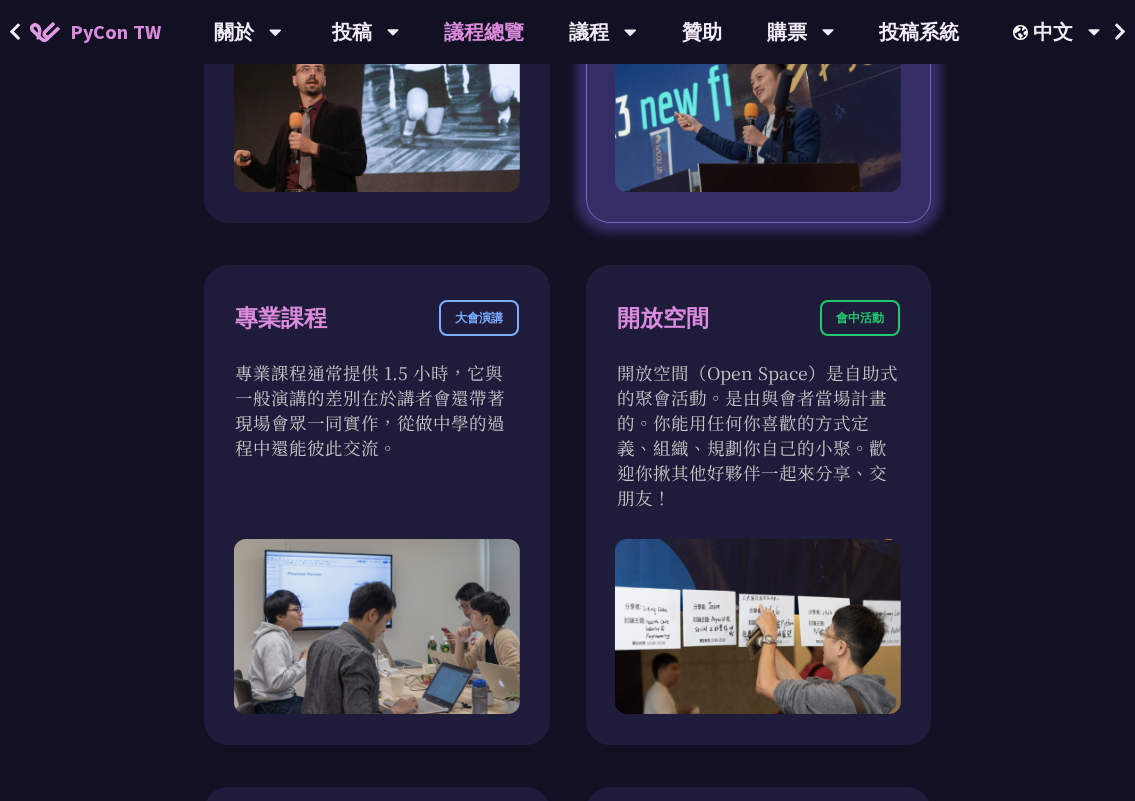 scroll, scrollTop: 1583, scrollLeft: 0, axis: vertical 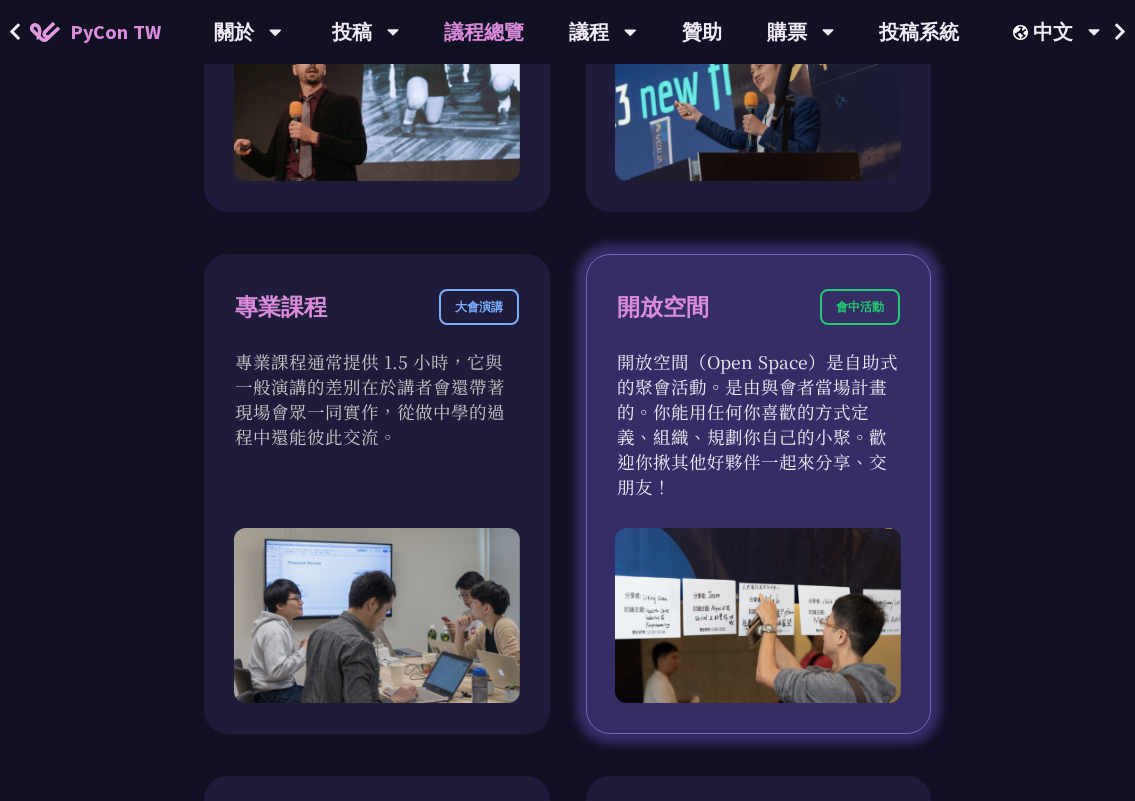 click on "開放空間   會中活動
開放空間（Open Space）是自助式的聚會活動。是由與會者當場計畫的。你能用任何你喜歡的方式定義、組織、規劃你自己的小聚。歡迎你揪其他好夥伴一起來分享、交朋友！" at bounding box center (759, 494) 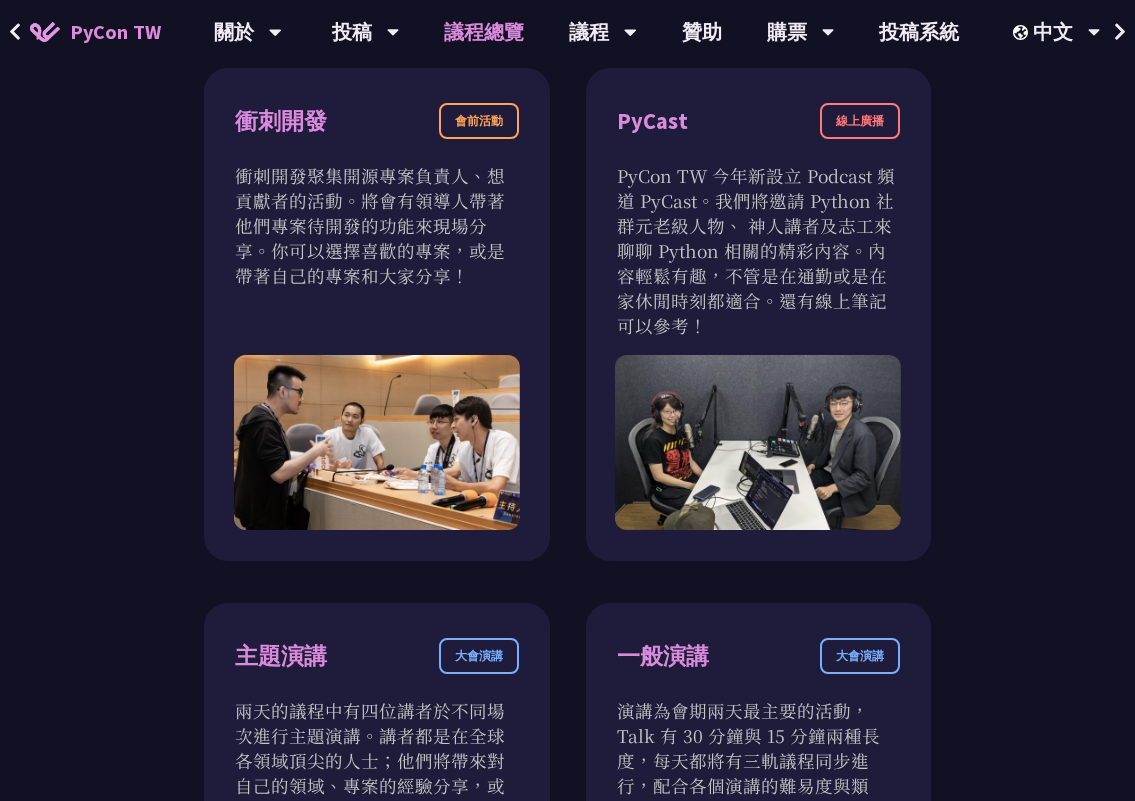 scroll, scrollTop: 0, scrollLeft: 0, axis: both 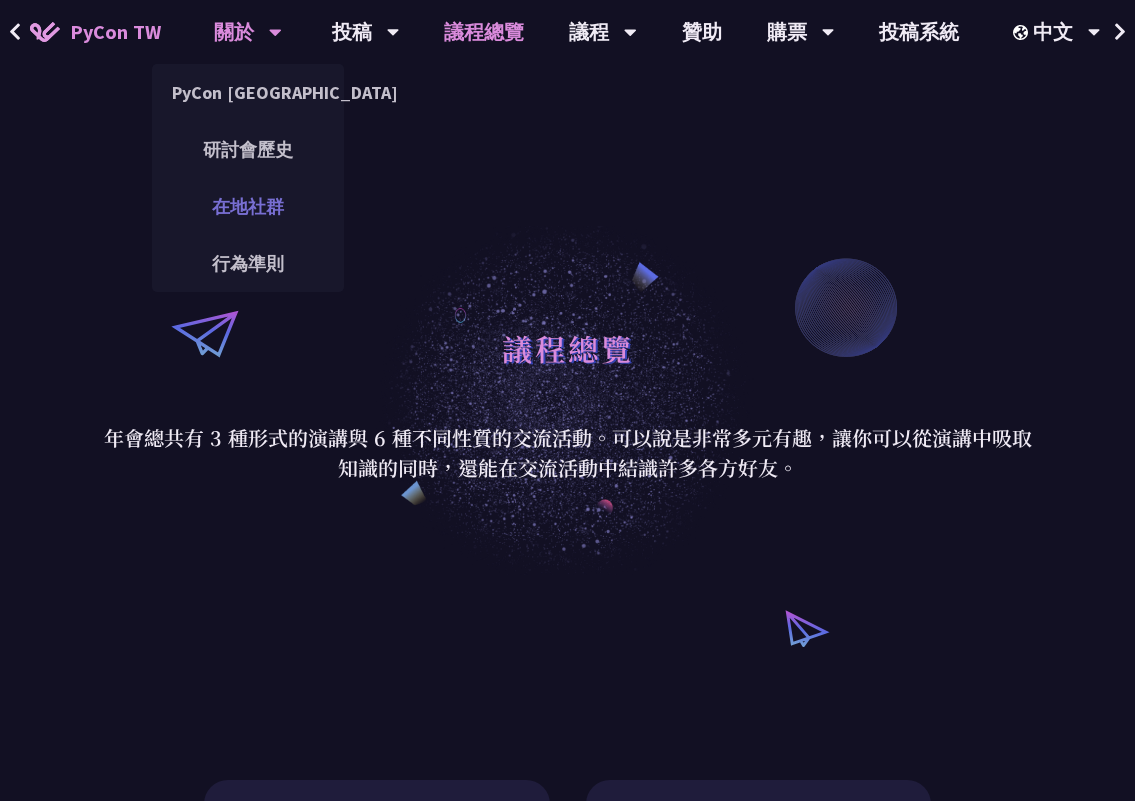 click on "在地社群" at bounding box center (248, 206) 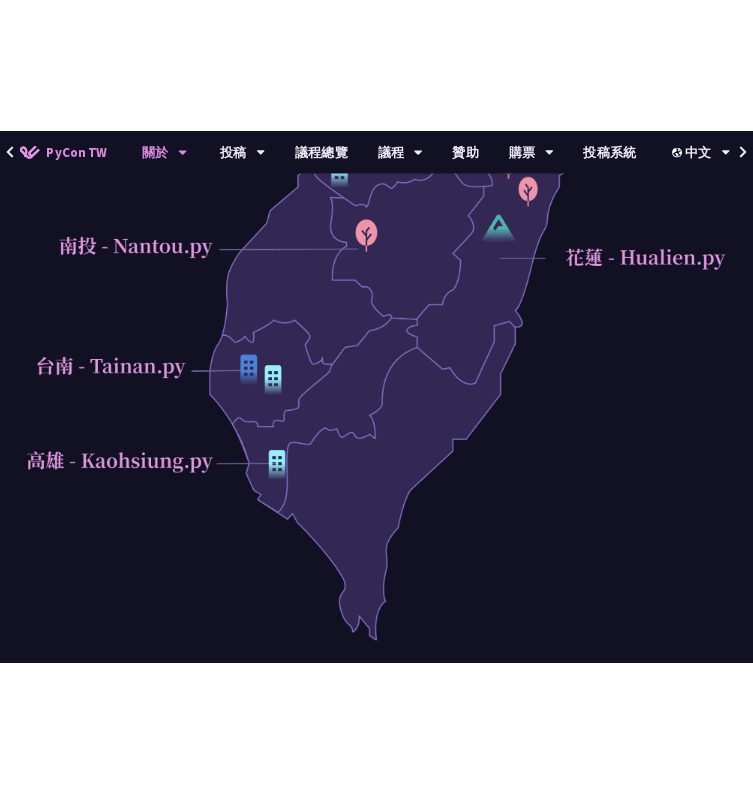 scroll, scrollTop: 702, scrollLeft: 0, axis: vertical 